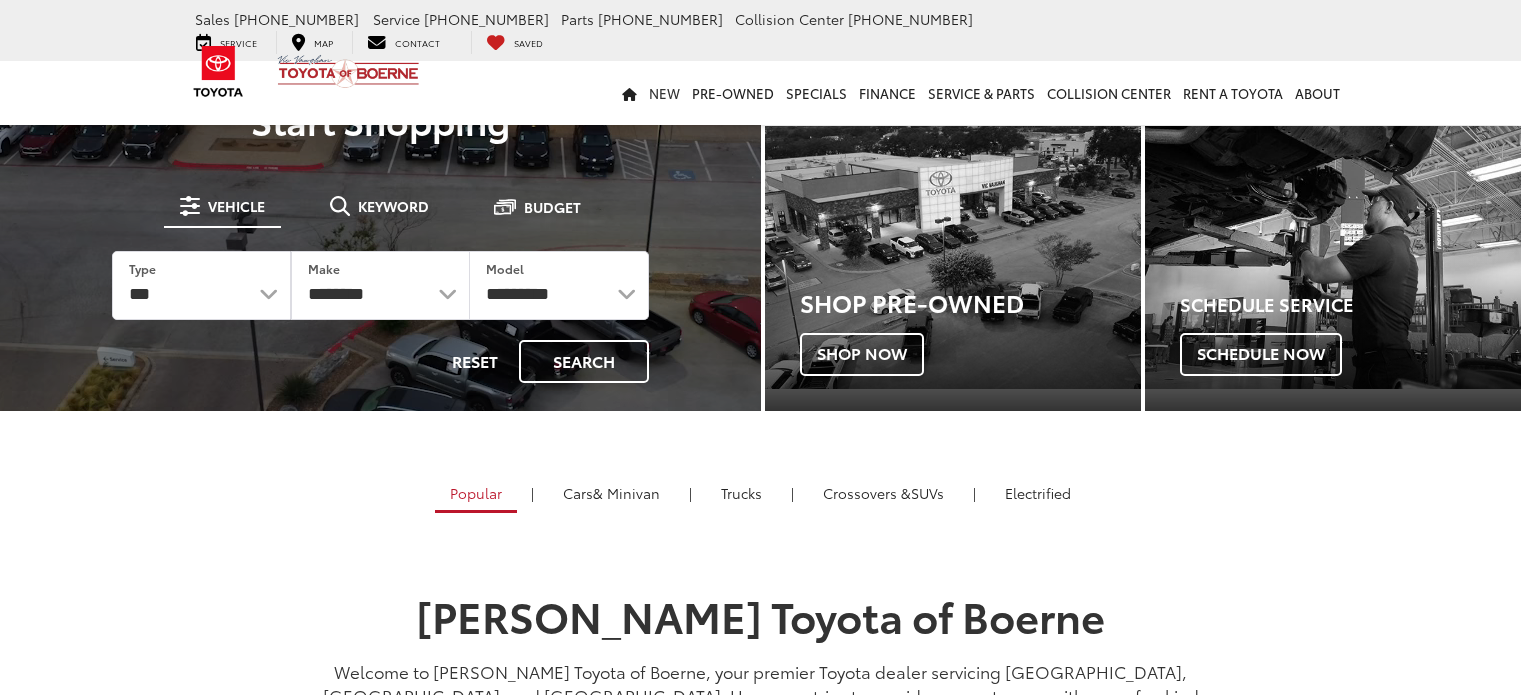 scroll, scrollTop: 0, scrollLeft: 0, axis: both 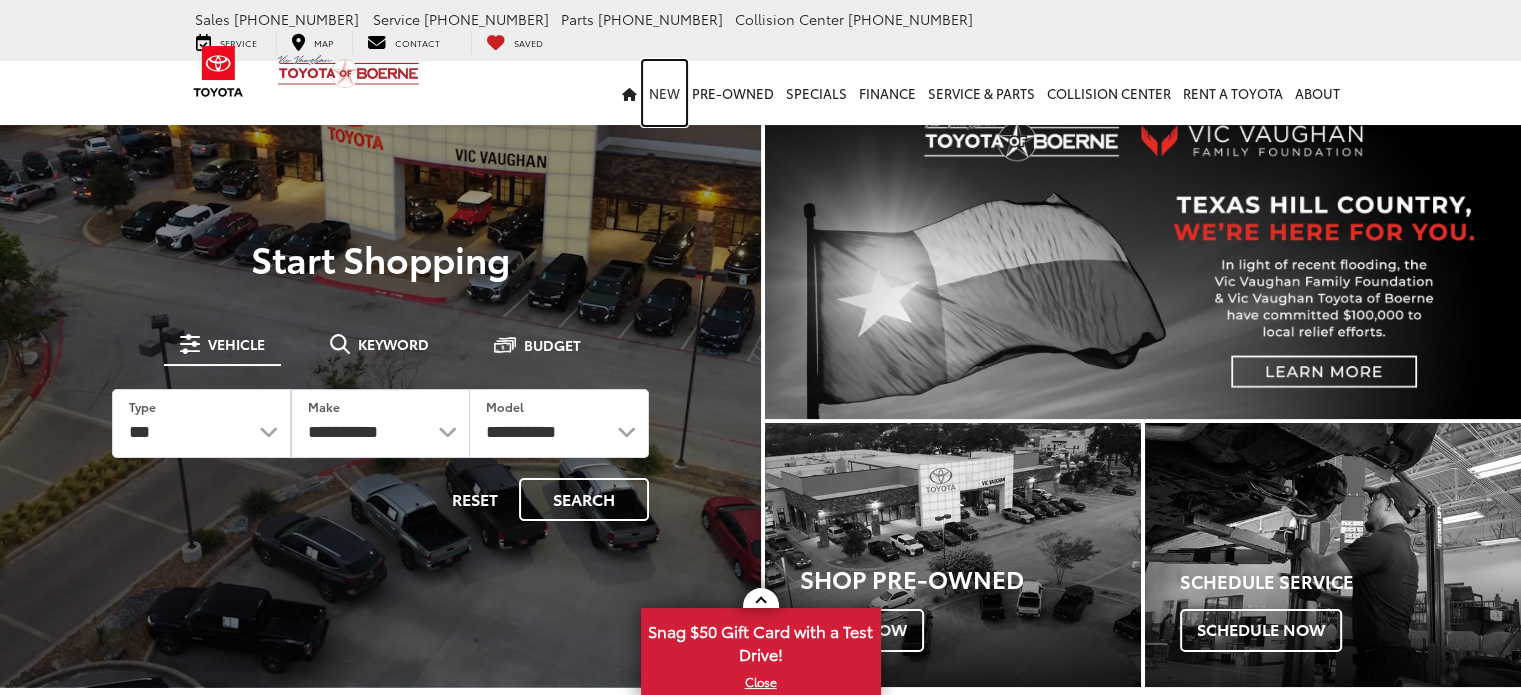 click on "New" at bounding box center [664, 93] 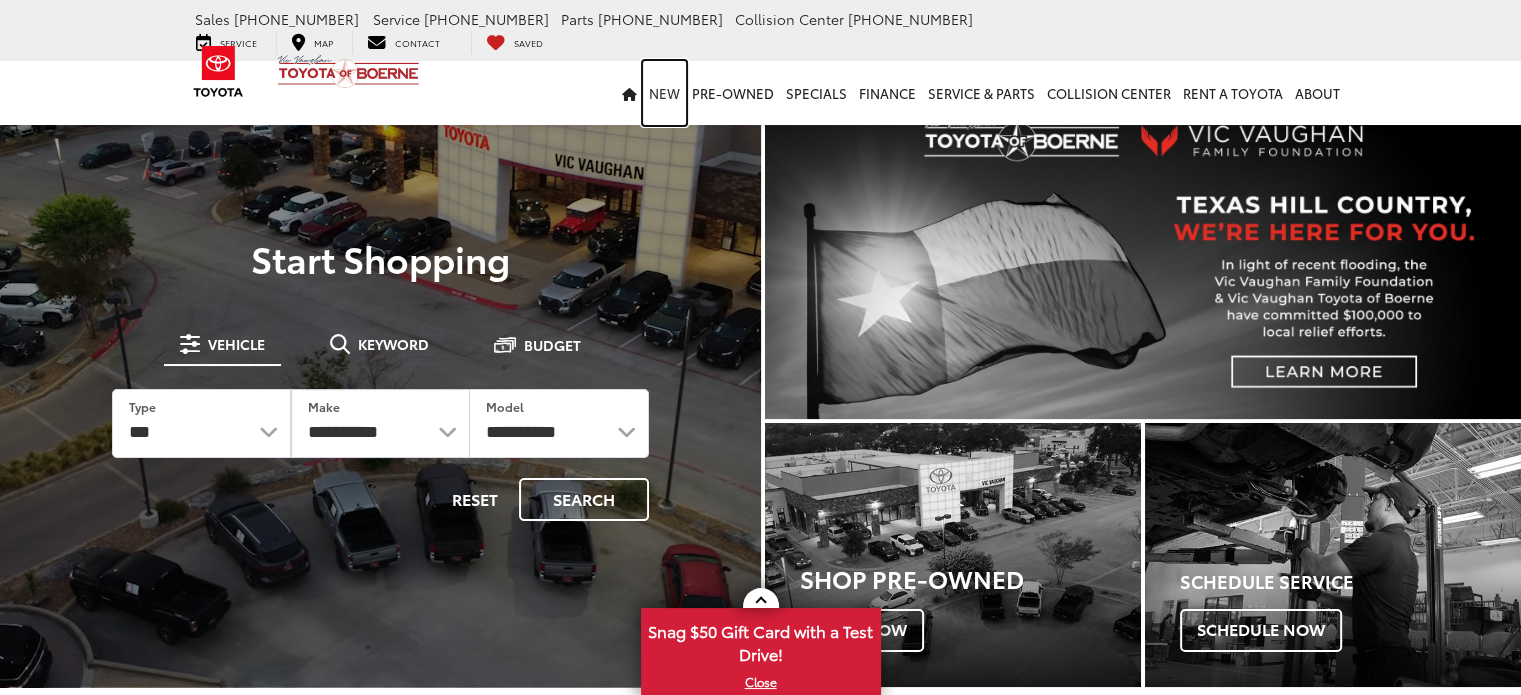 click on "New" at bounding box center [664, 93] 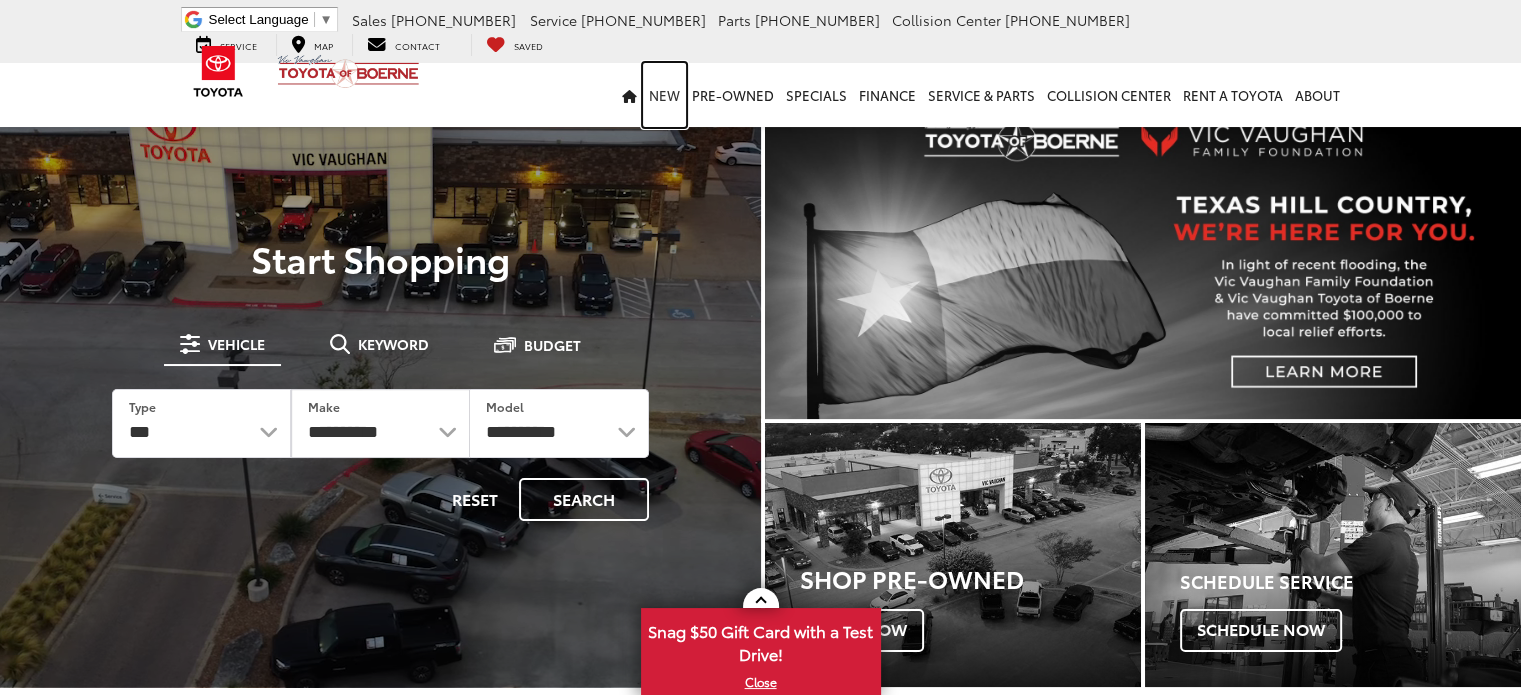 scroll, scrollTop: 0, scrollLeft: 0, axis: both 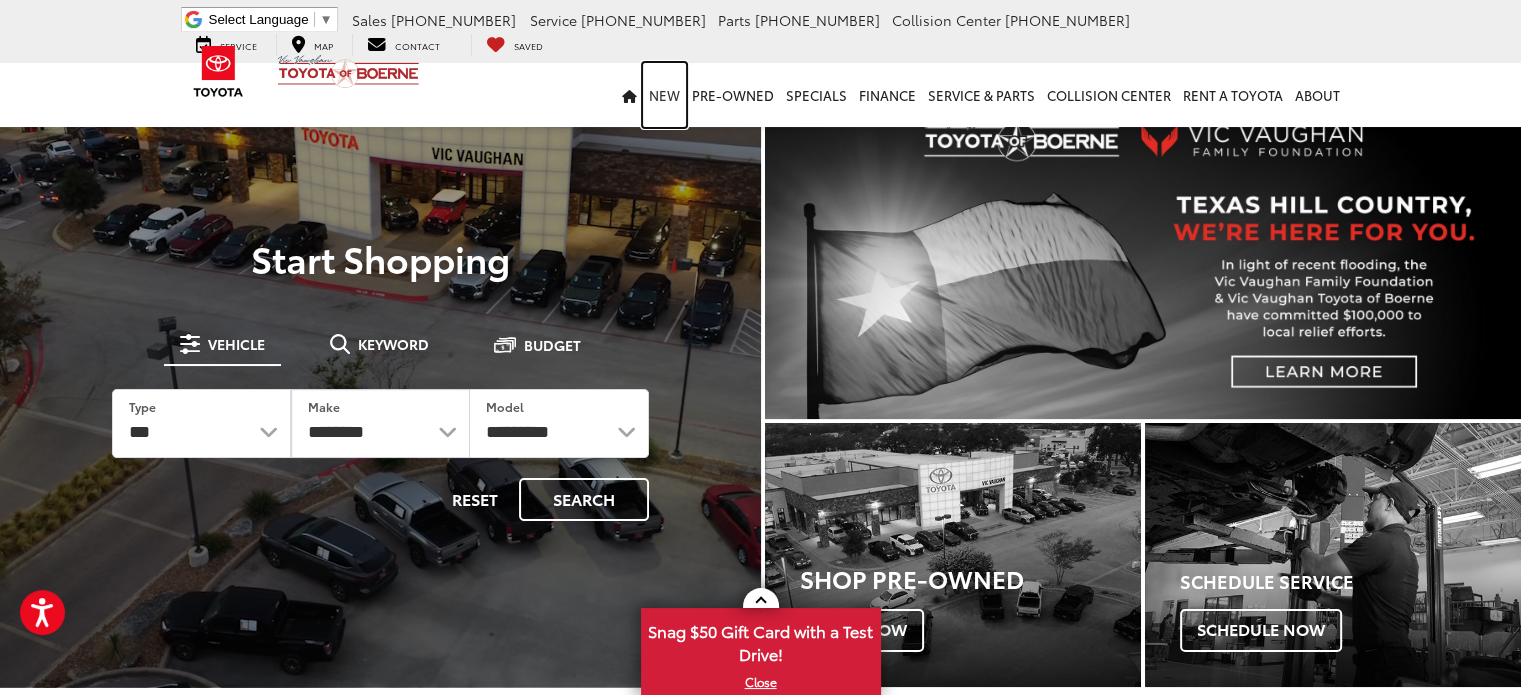 click on "New" at bounding box center [664, 95] 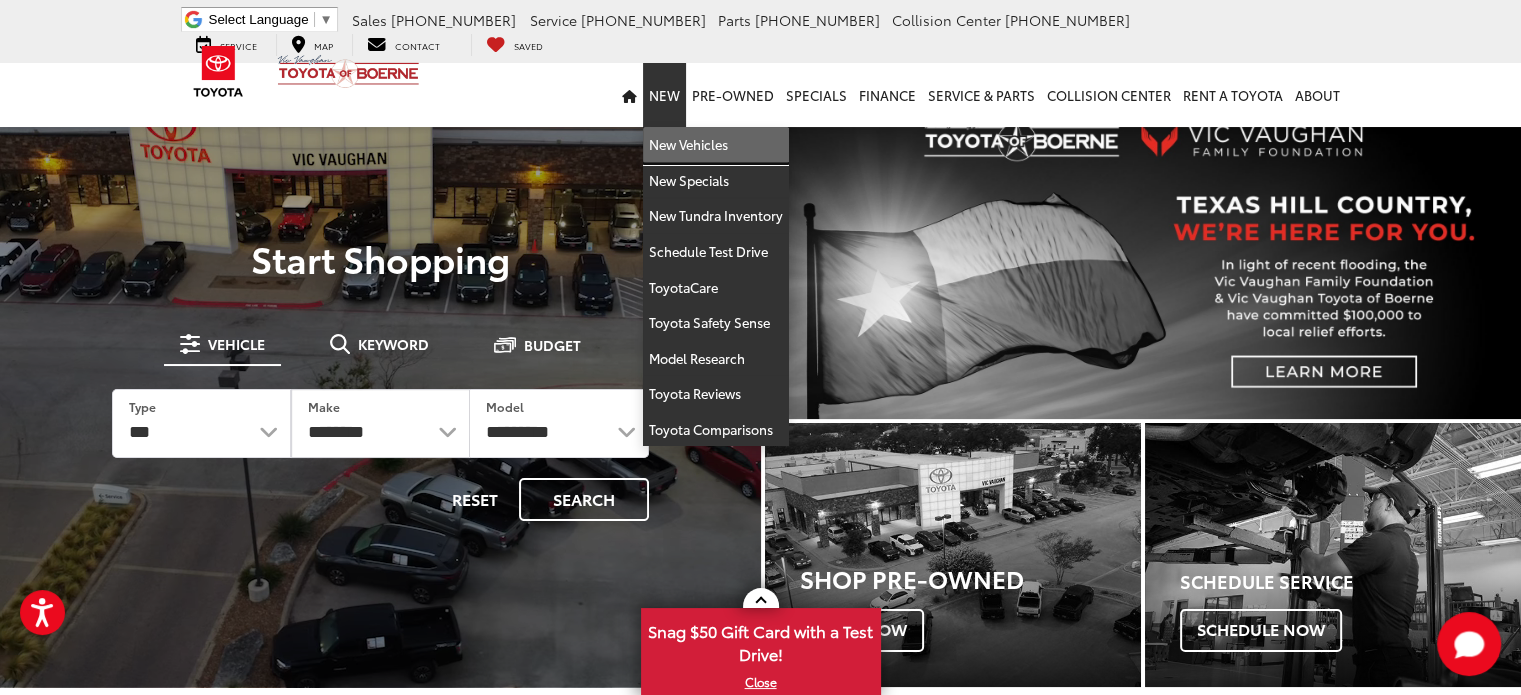 click on "New Vehicles" at bounding box center [716, 145] 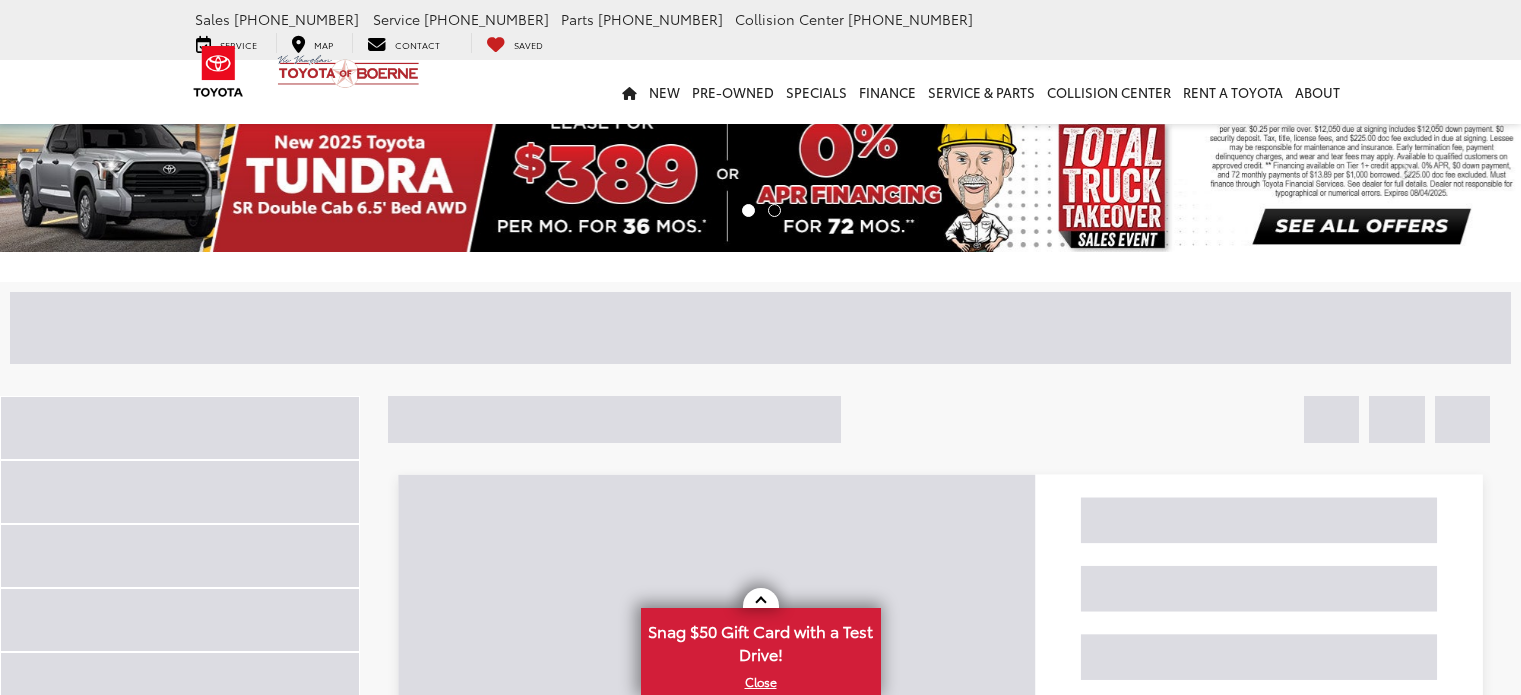 scroll, scrollTop: 0, scrollLeft: 0, axis: both 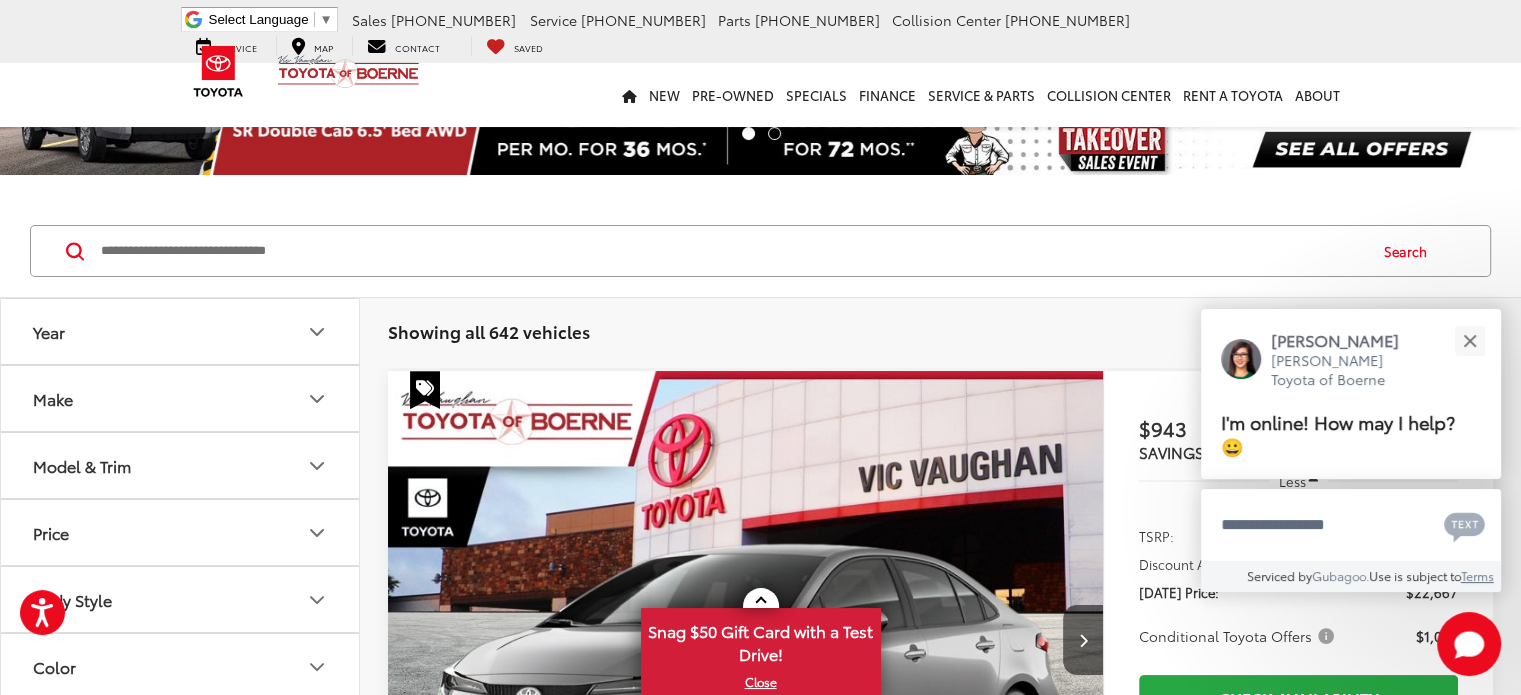 click 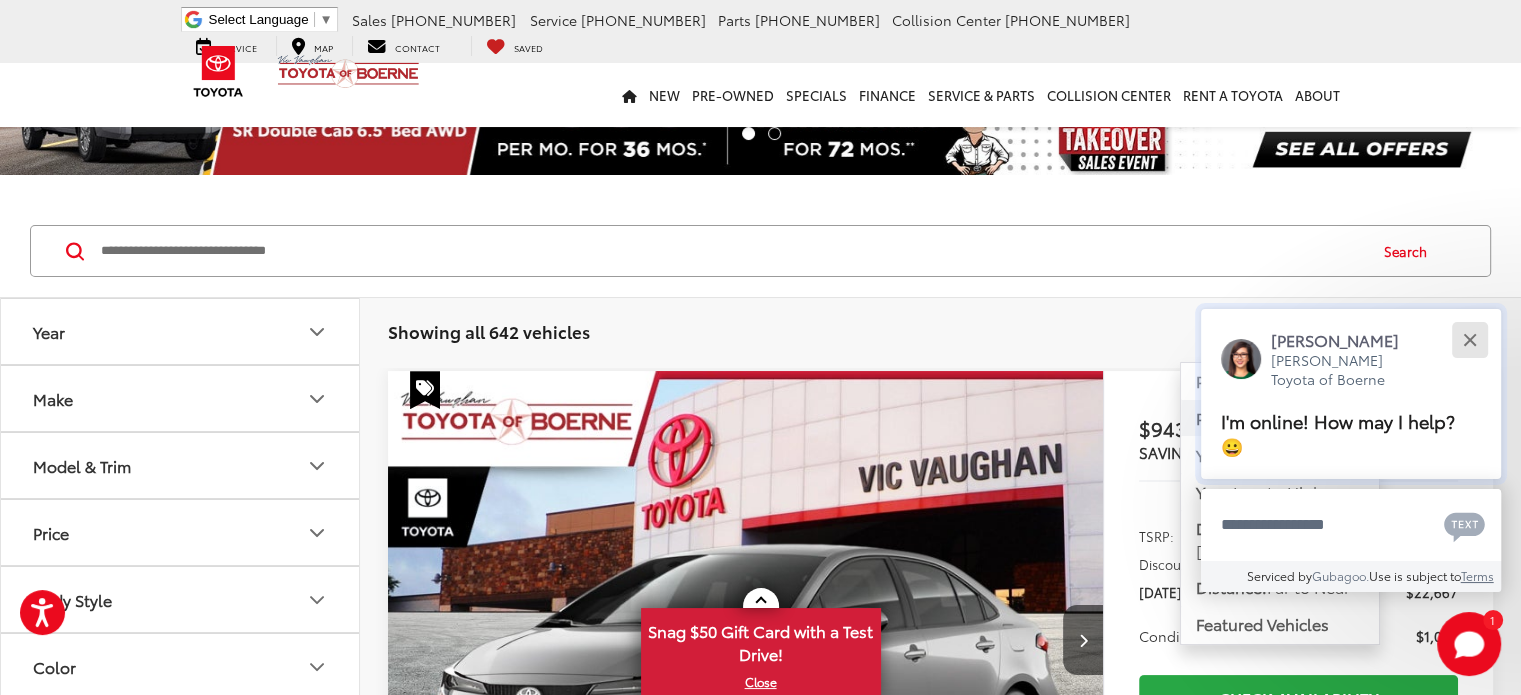 click at bounding box center (1469, 340) 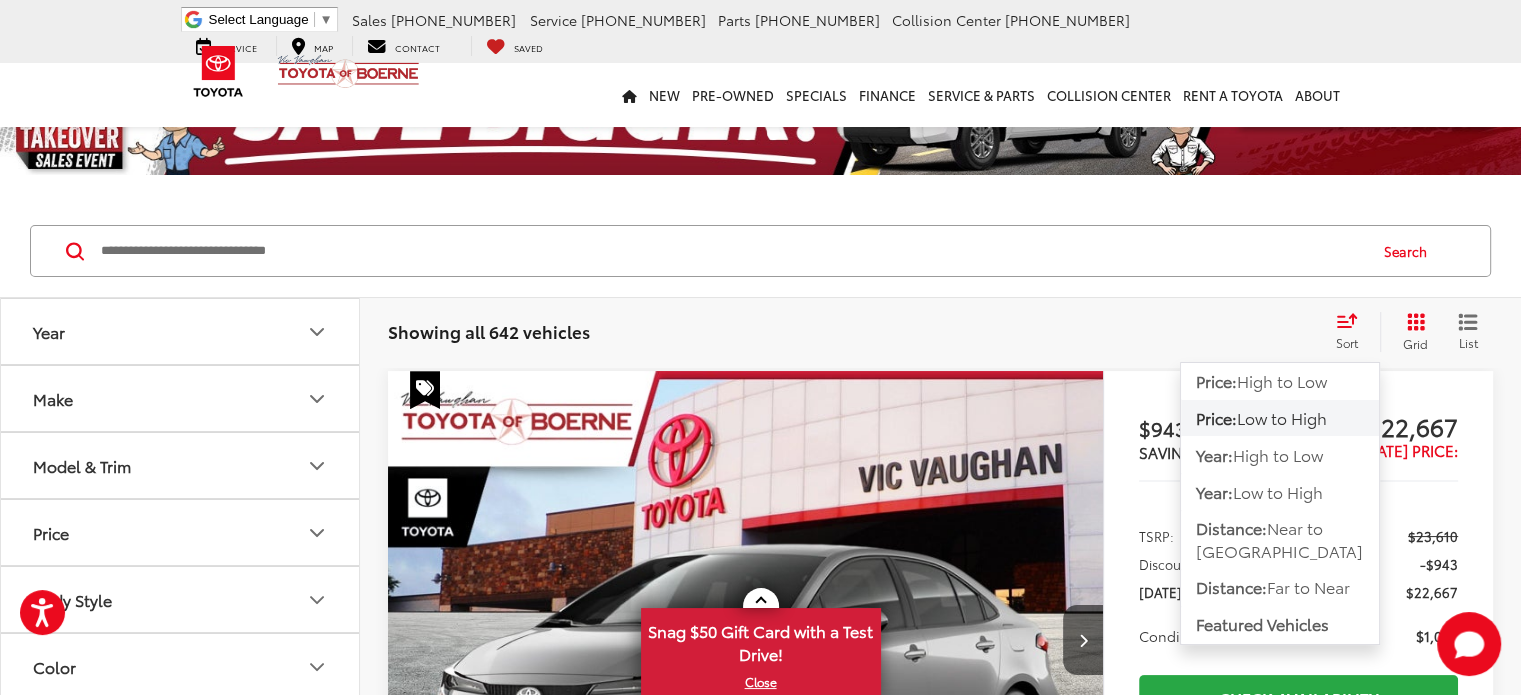 click on "Low to High" at bounding box center (1282, 417) 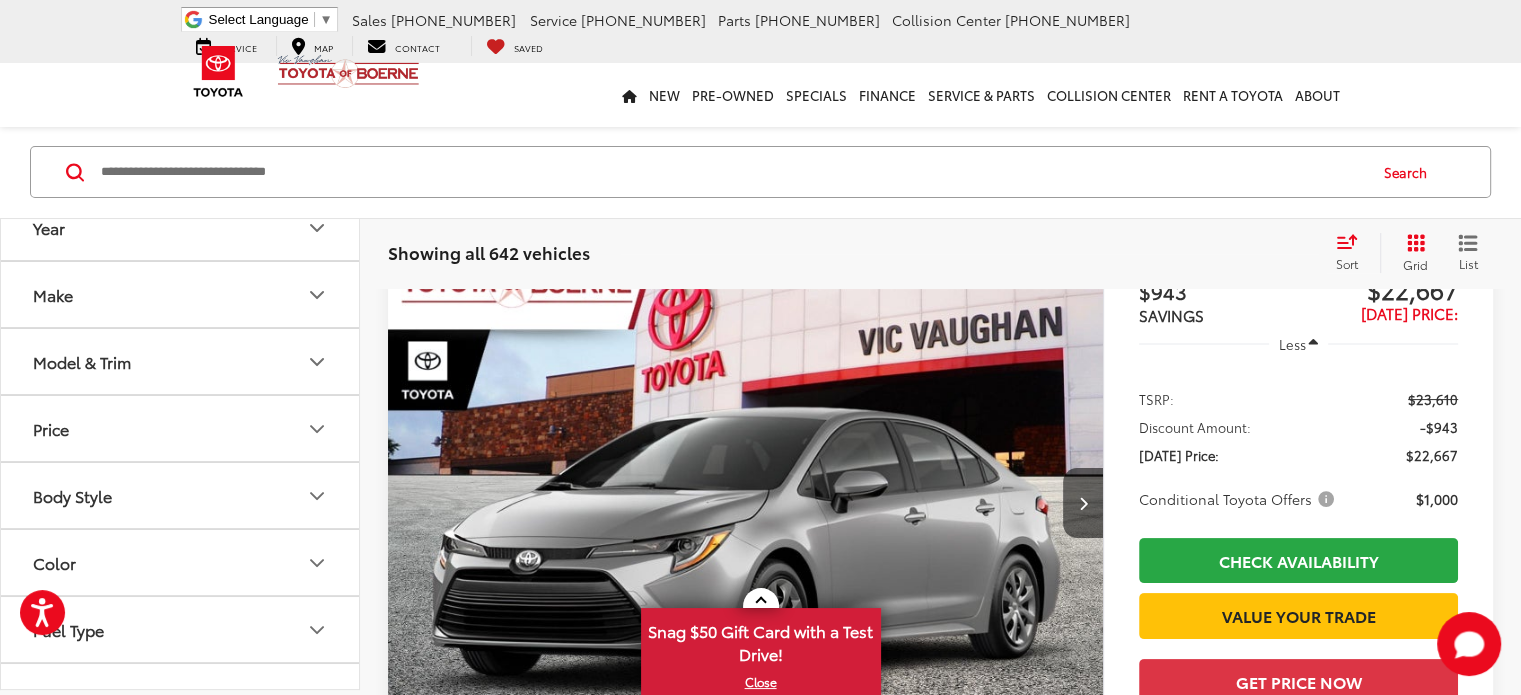 scroll, scrollTop: 165, scrollLeft: 0, axis: vertical 